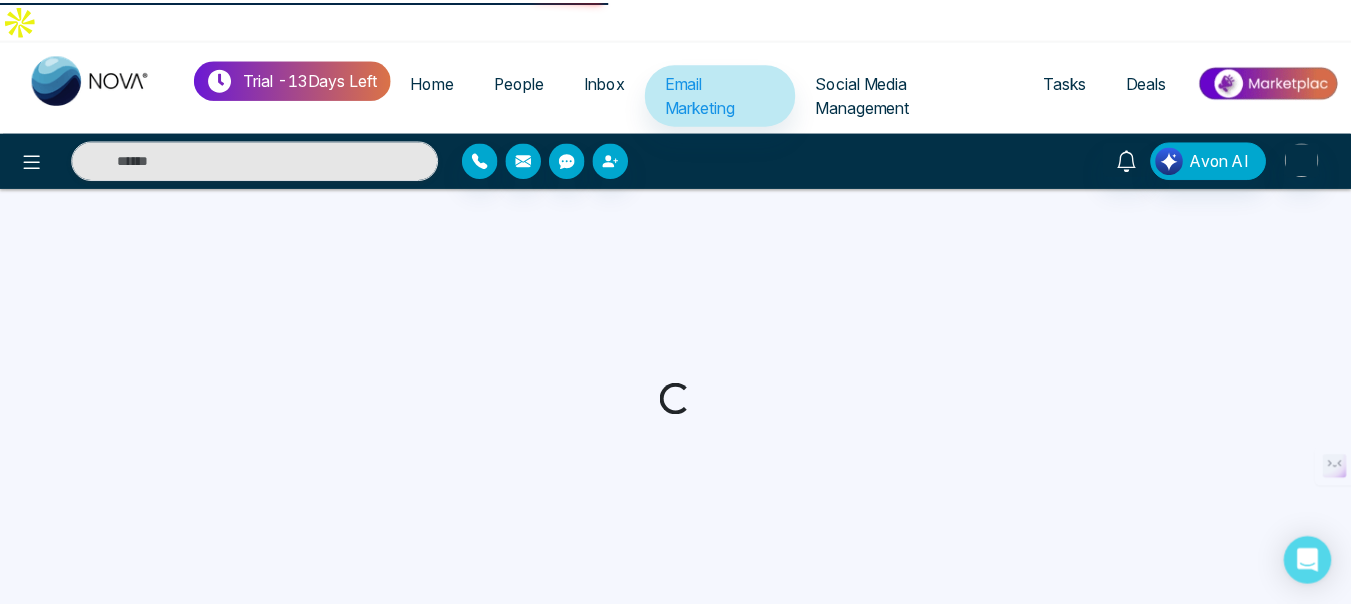 scroll, scrollTop: 0, scrollLeft: 0, axis: both 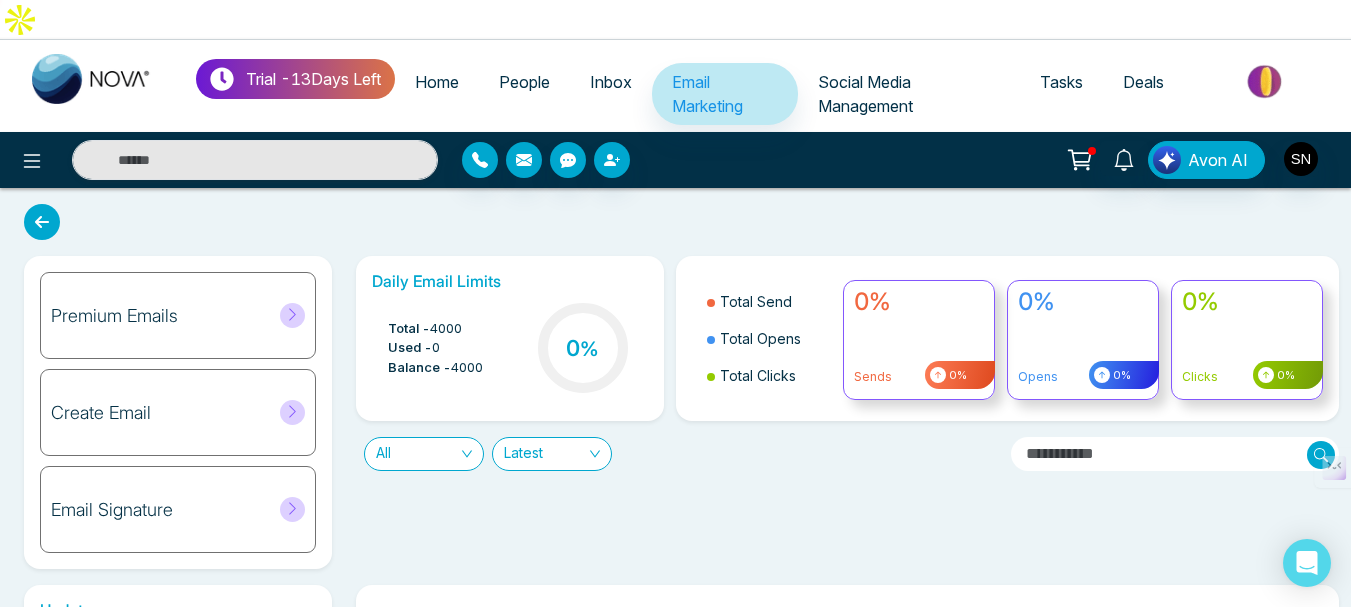 click on "Create Email" at bounding box center (178, 412) 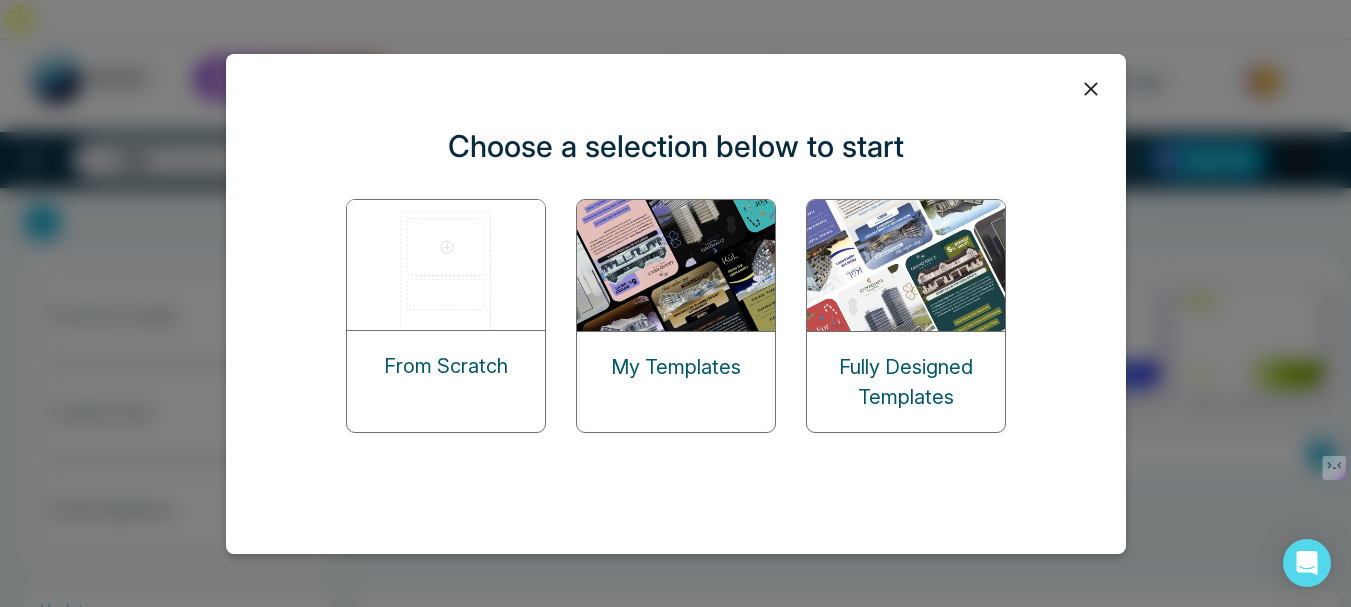 click 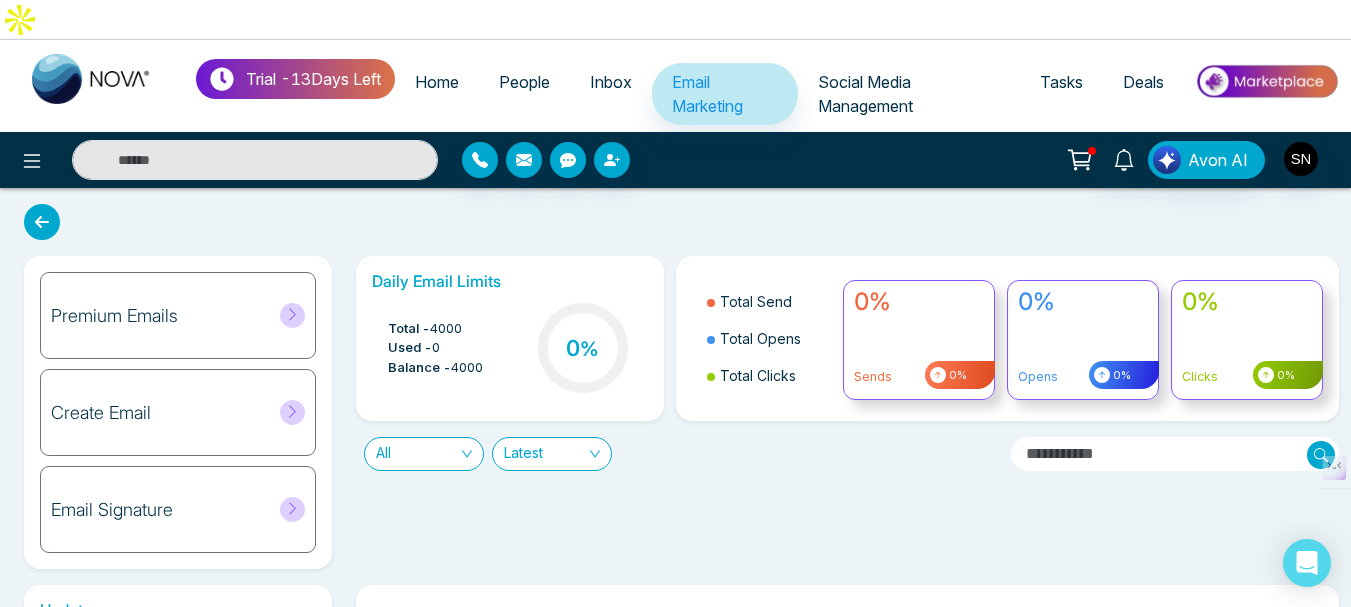 click on "Email Signature" at bounding box center [178, 509] 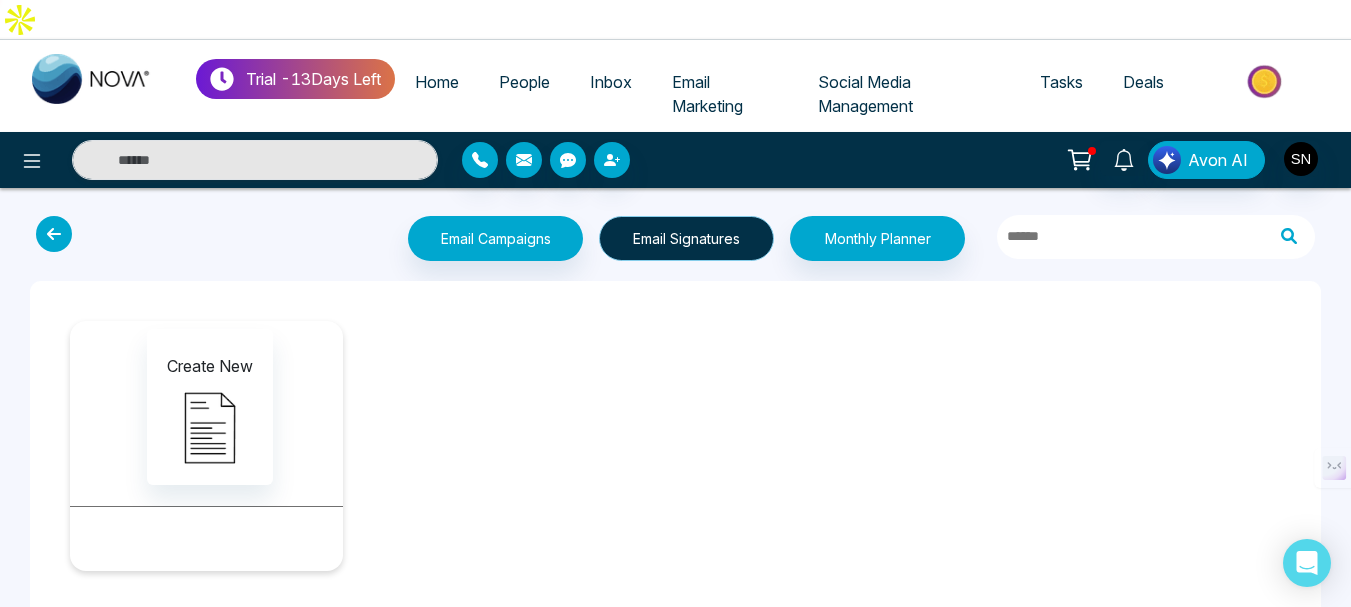click on "Email Signatures" at bounding box center [686, 238] 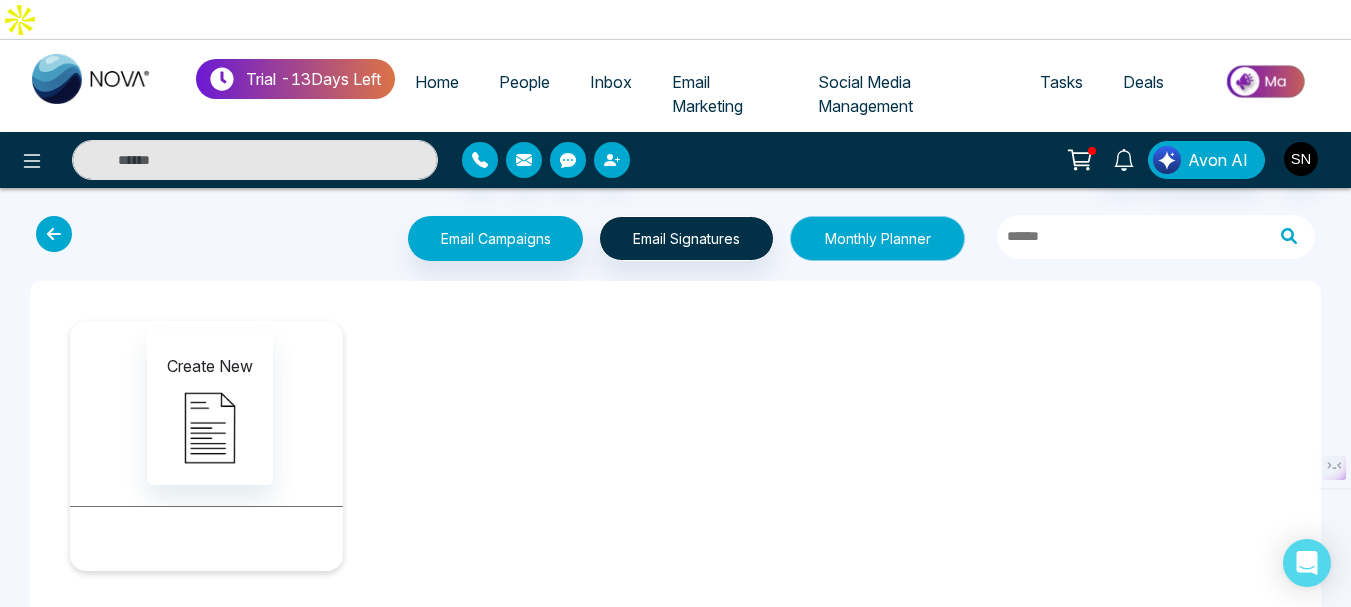 click on "Monthly Planner" at bounding box center [877, 238] 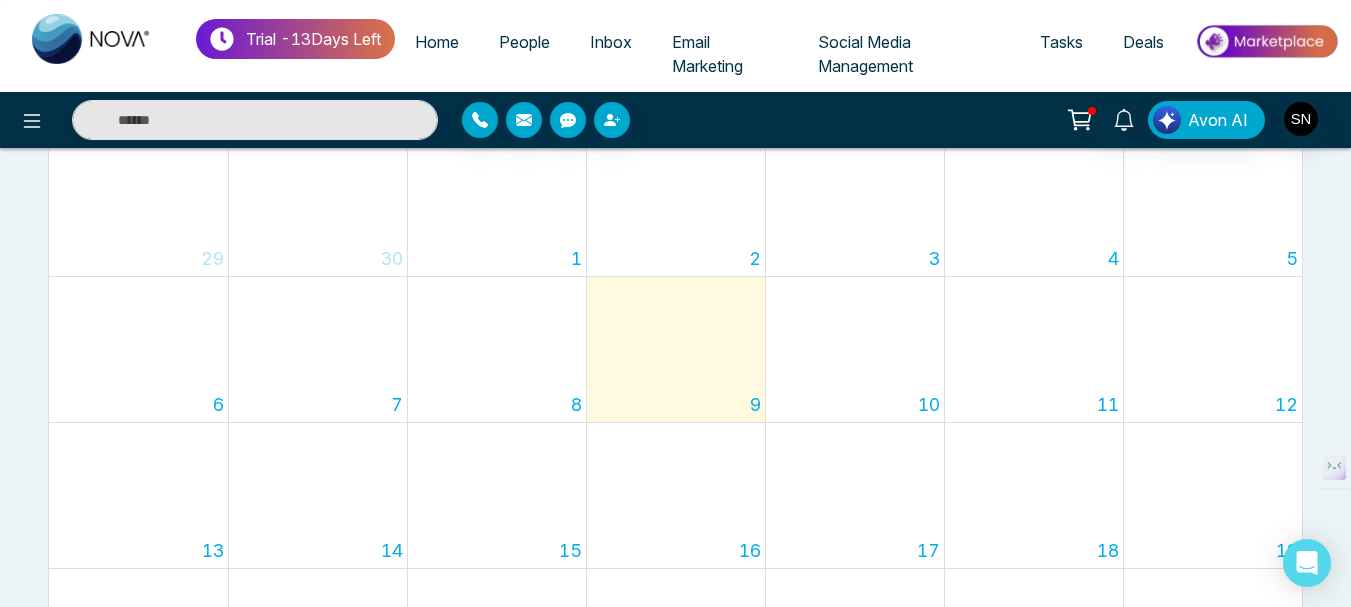 scroll, scrollTop: 0, scrollLeft: 0, axis: both 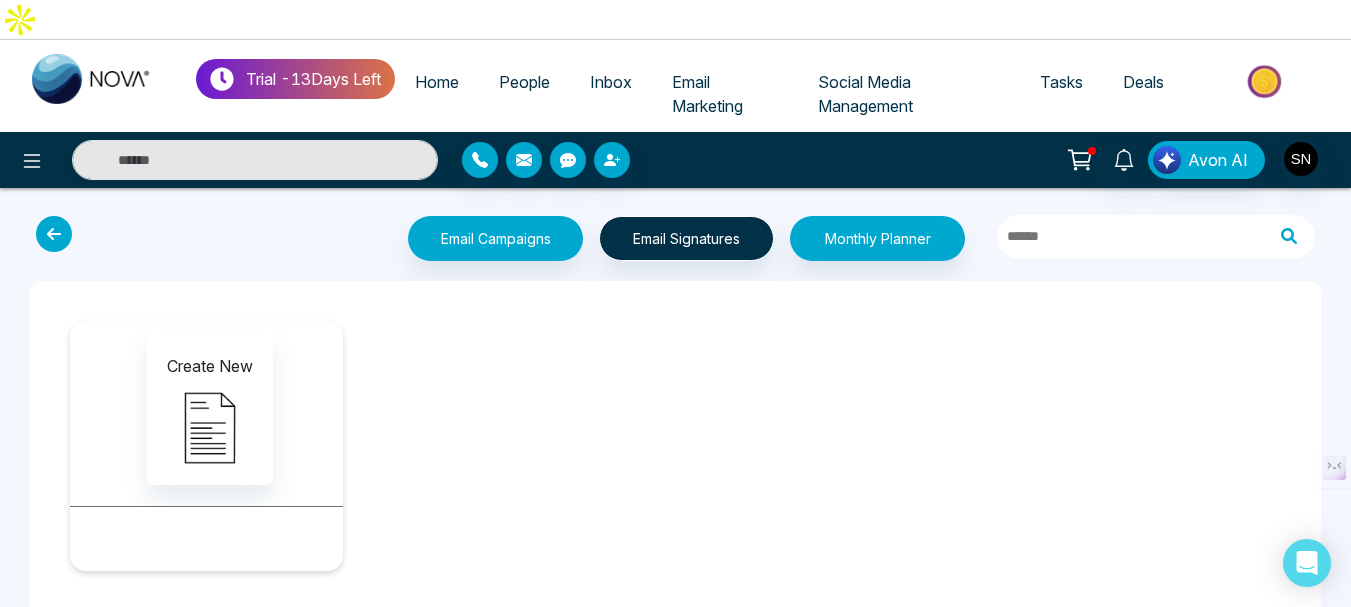 click at bounding box center (54, 234) 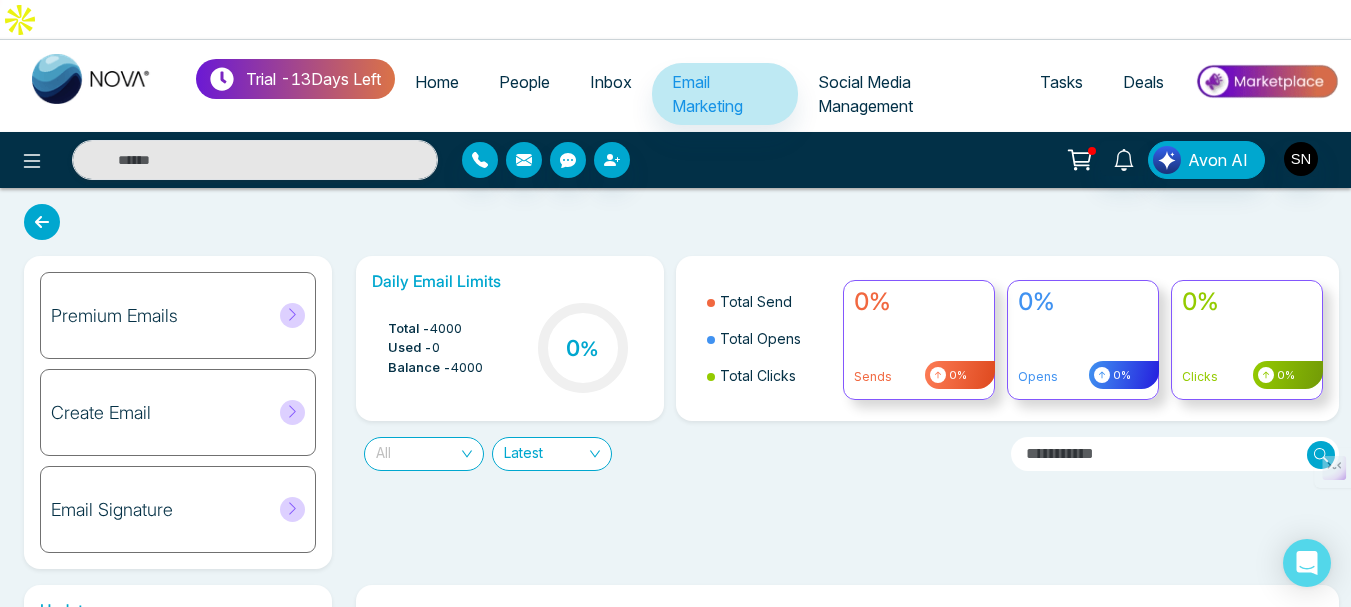 click on "All" at bounding box center (424, 454) 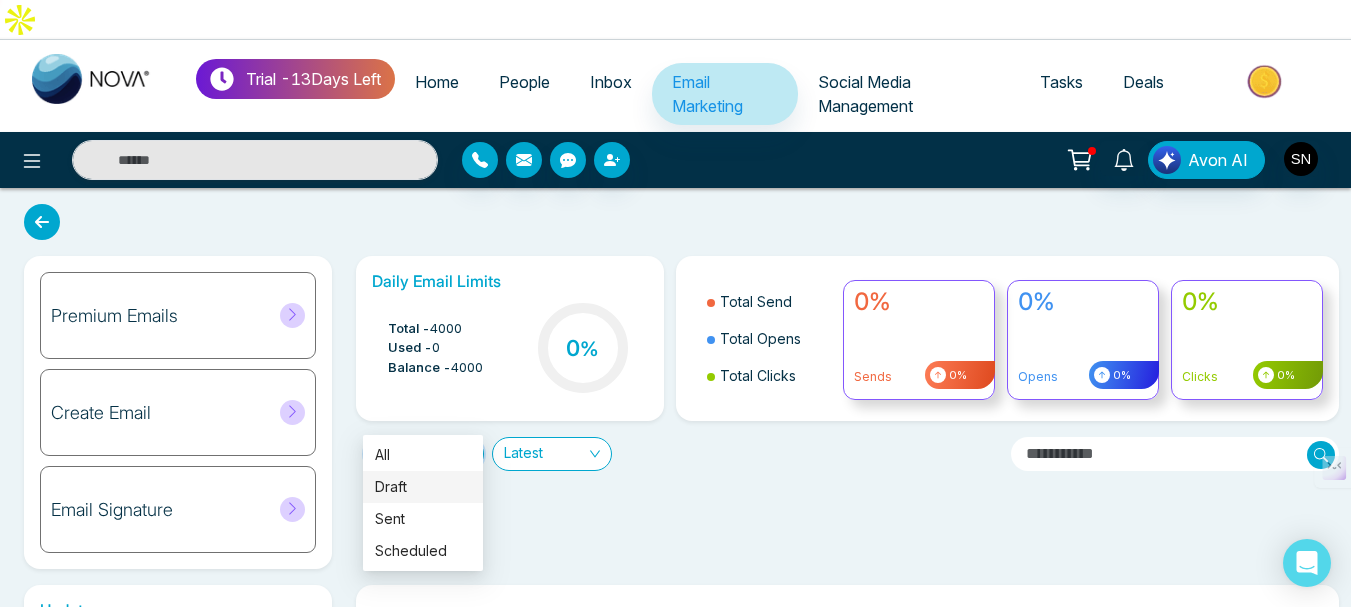 click on "Draft" at bounding box center (423, 487) 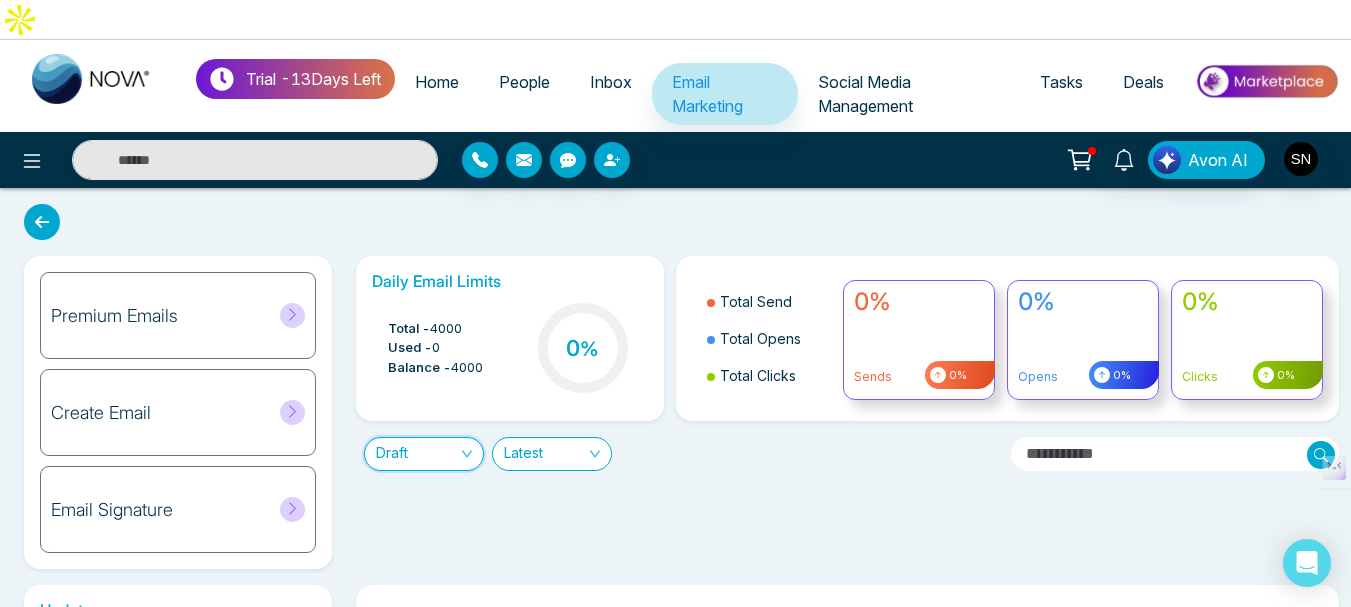 click on "Latest" at bounding box center (552, 454) 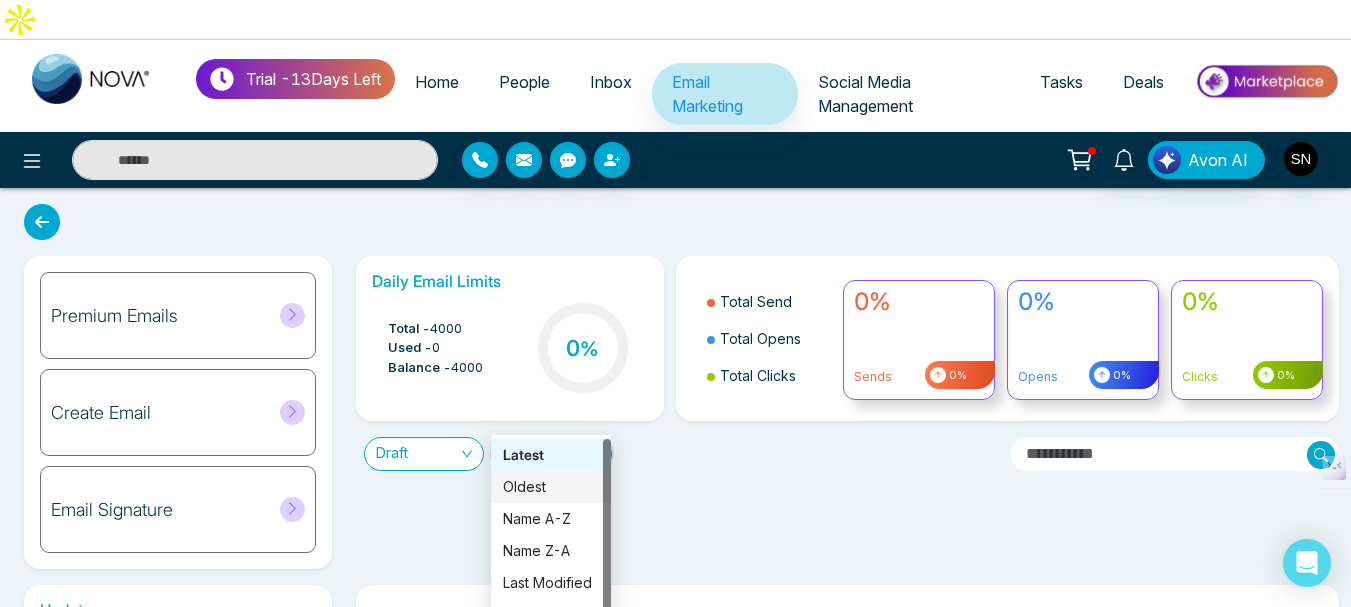 click on "Oldest" at bounding box center (551, 487) 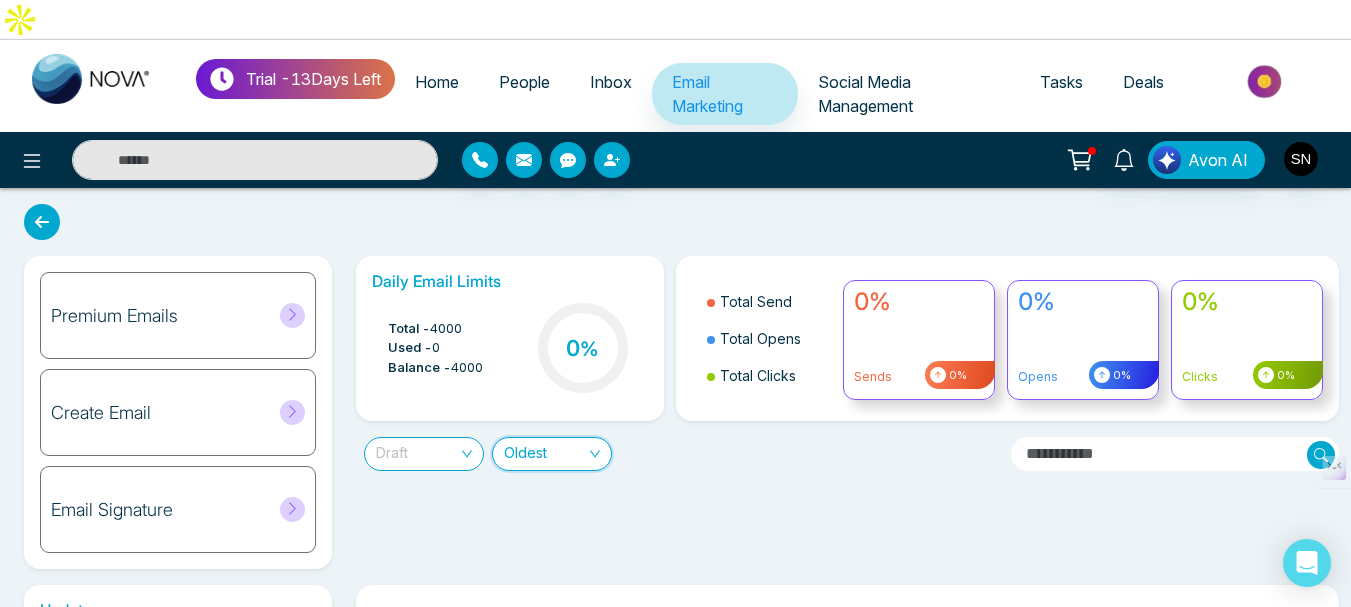 click on "Draft" at bounding box center [424, 454] 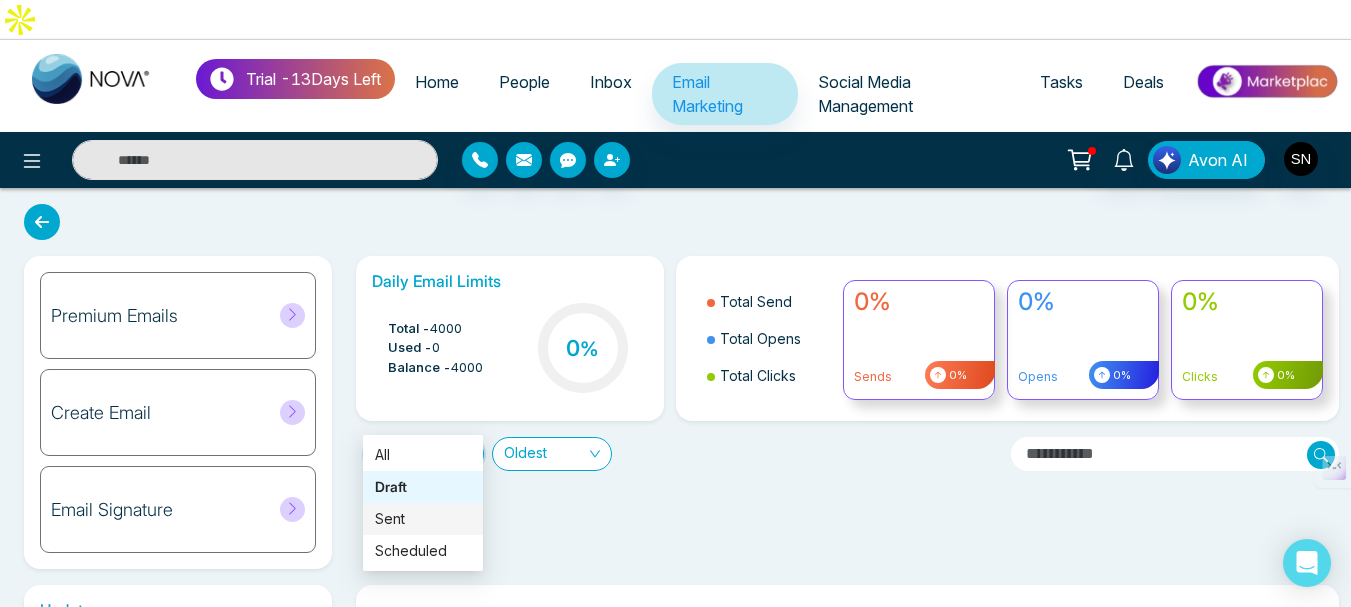click on "Sent" at bounding box center (423, 519) 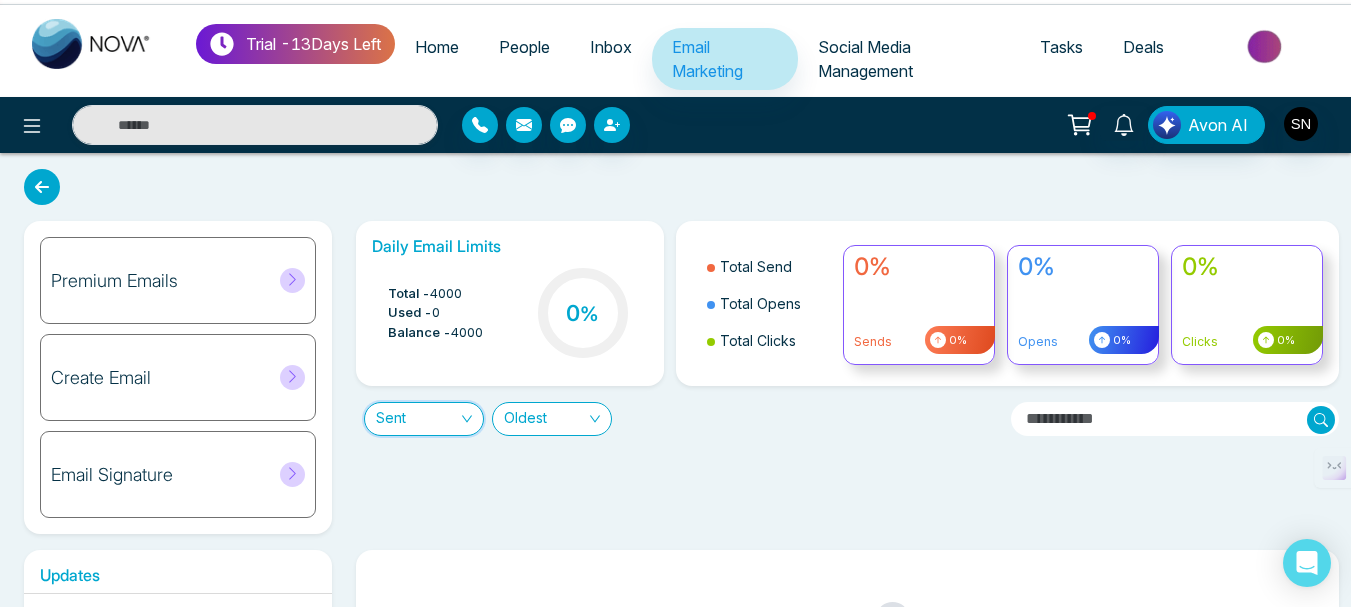 scroll, scrollTop: 0, scrollLeft: 0, axis: both 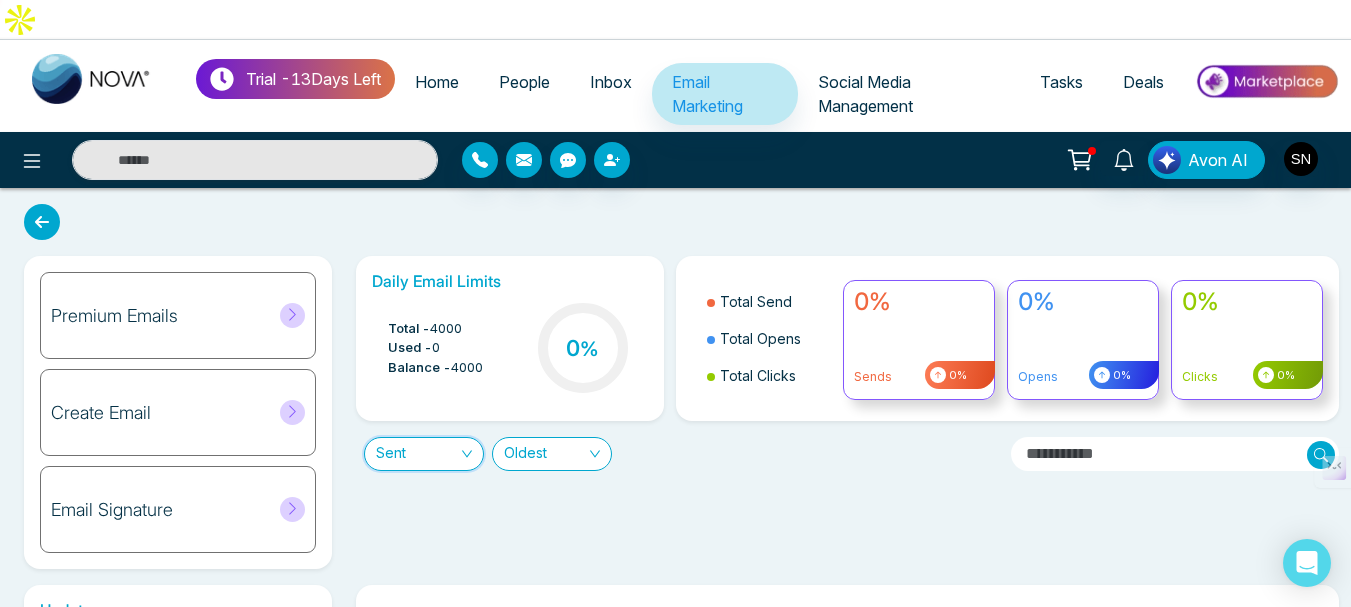 click on "Premium Emails" at bounding box center (178, 315) 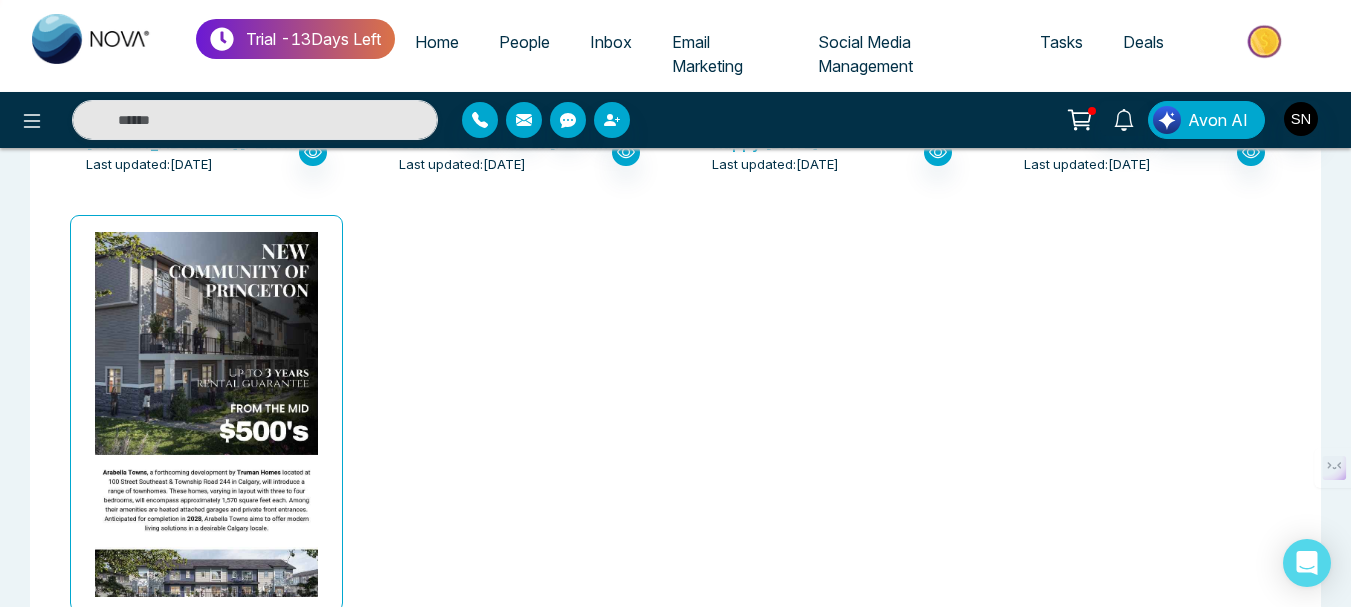scroll, scrollTop: 12428, scrollLeft: 0, axis: vertical 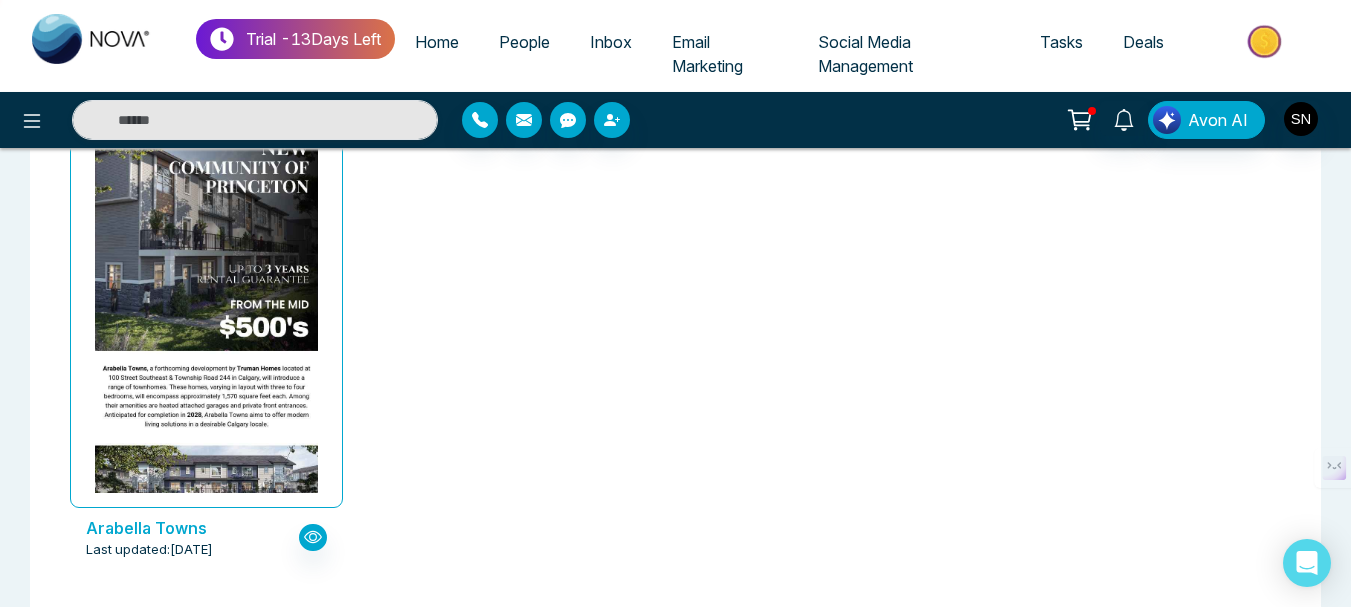 click at bounding box center [92, 39] 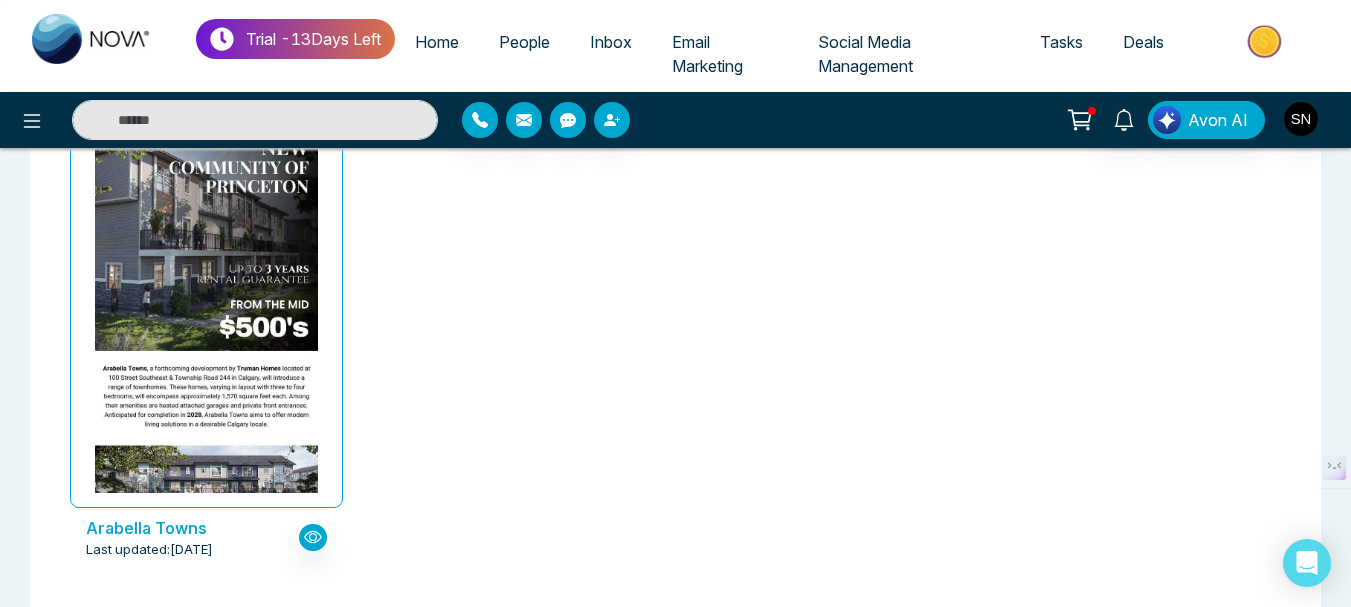 select on "*" 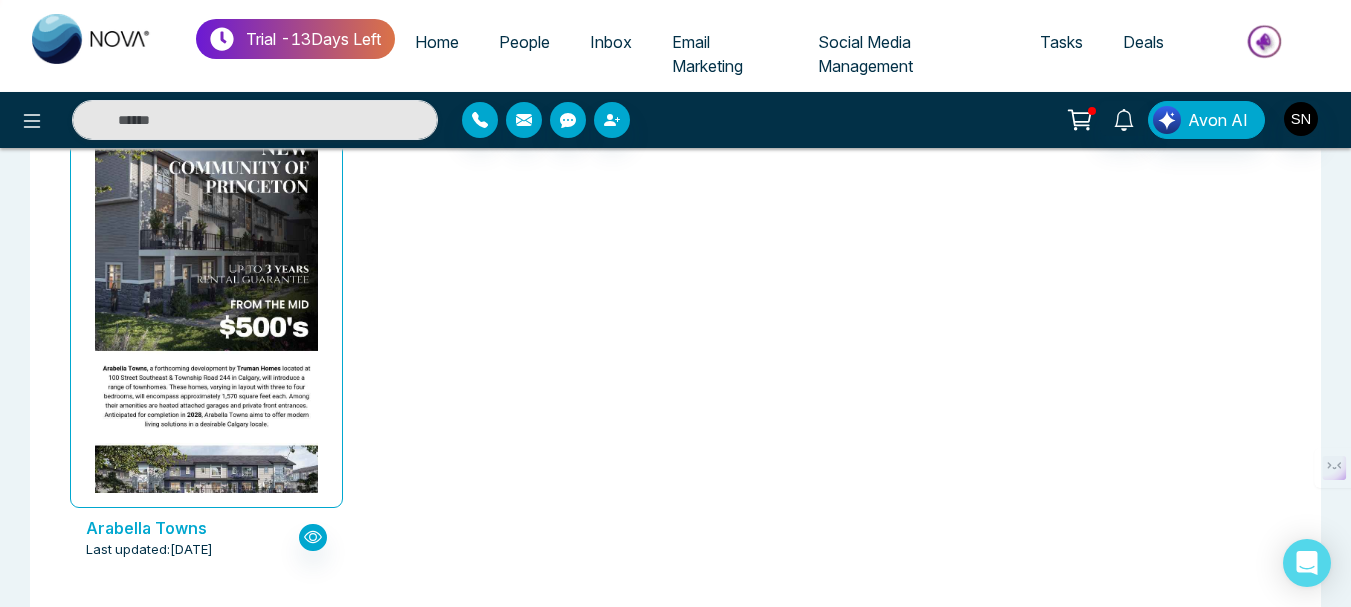 select on "*" 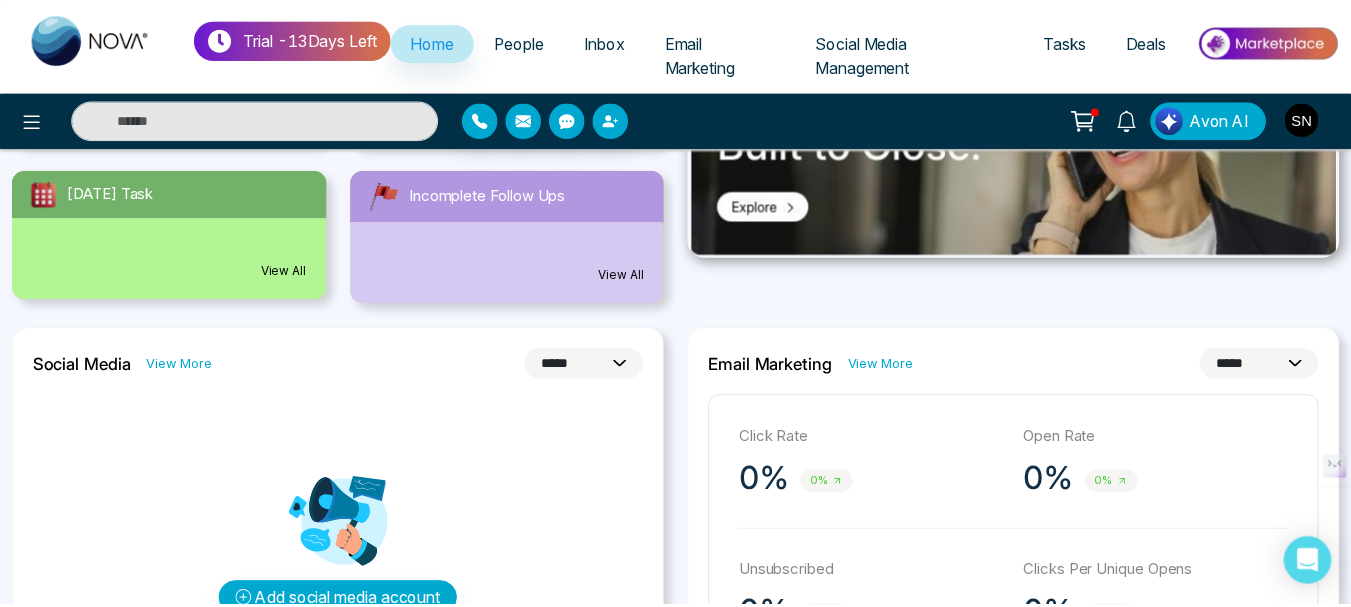 scroll, scrollTop: 407, scrollLeft: 0, axis: vertical 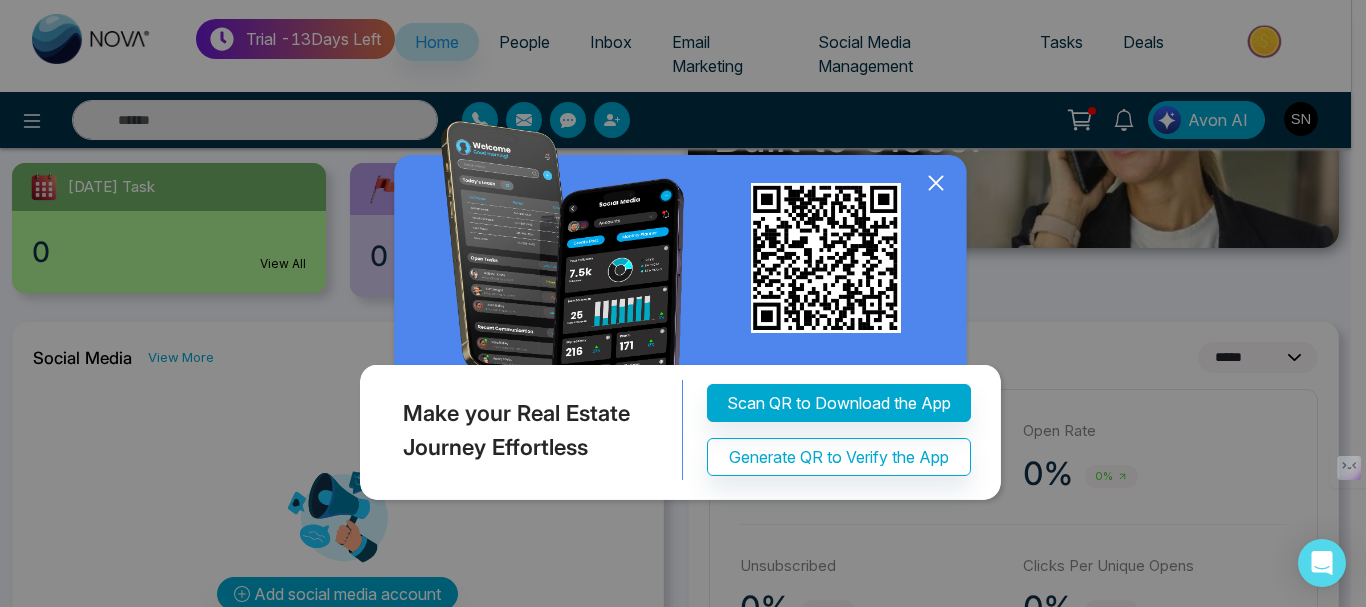 click at bounding box center [683, 315] 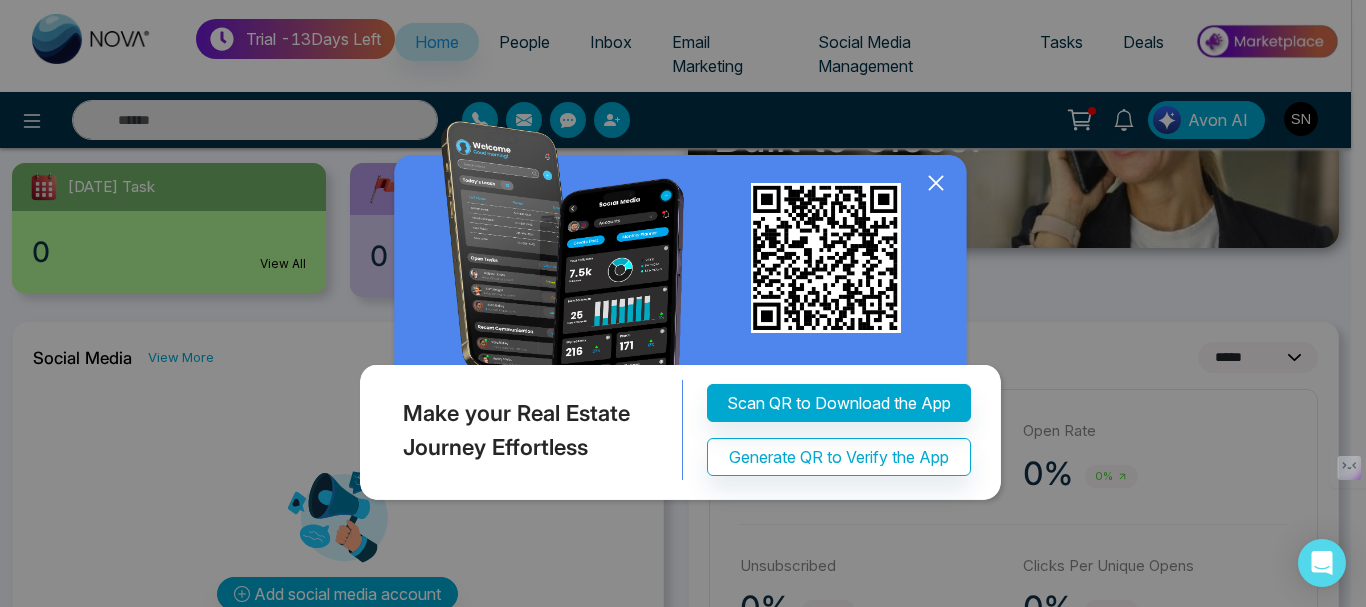 click 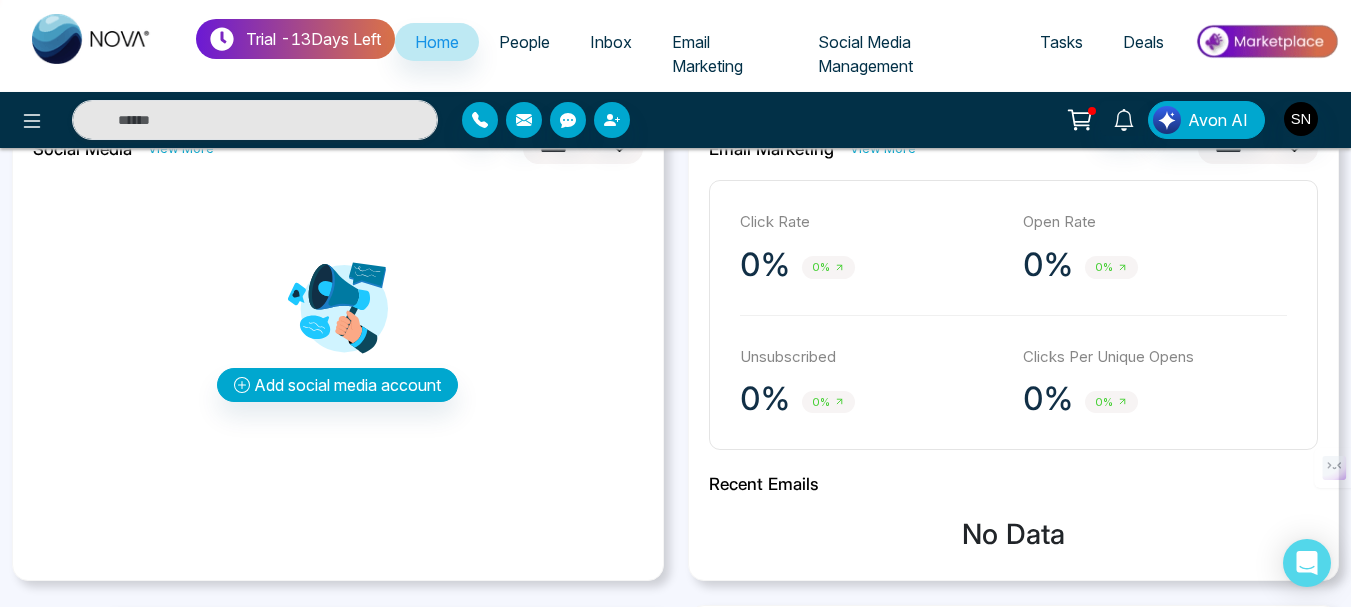 scroll, scrollTop: 907, scrollLeft: 0, axis: vertical 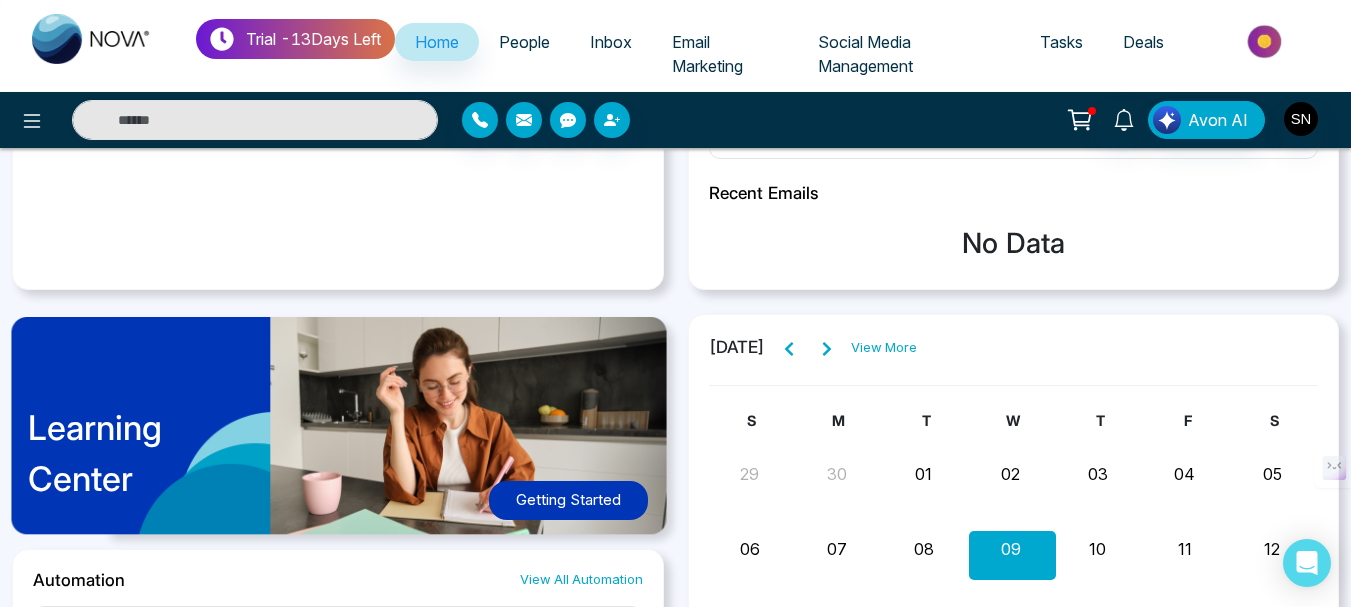 click on "Learning Center" at bounding box center [95, 453] 